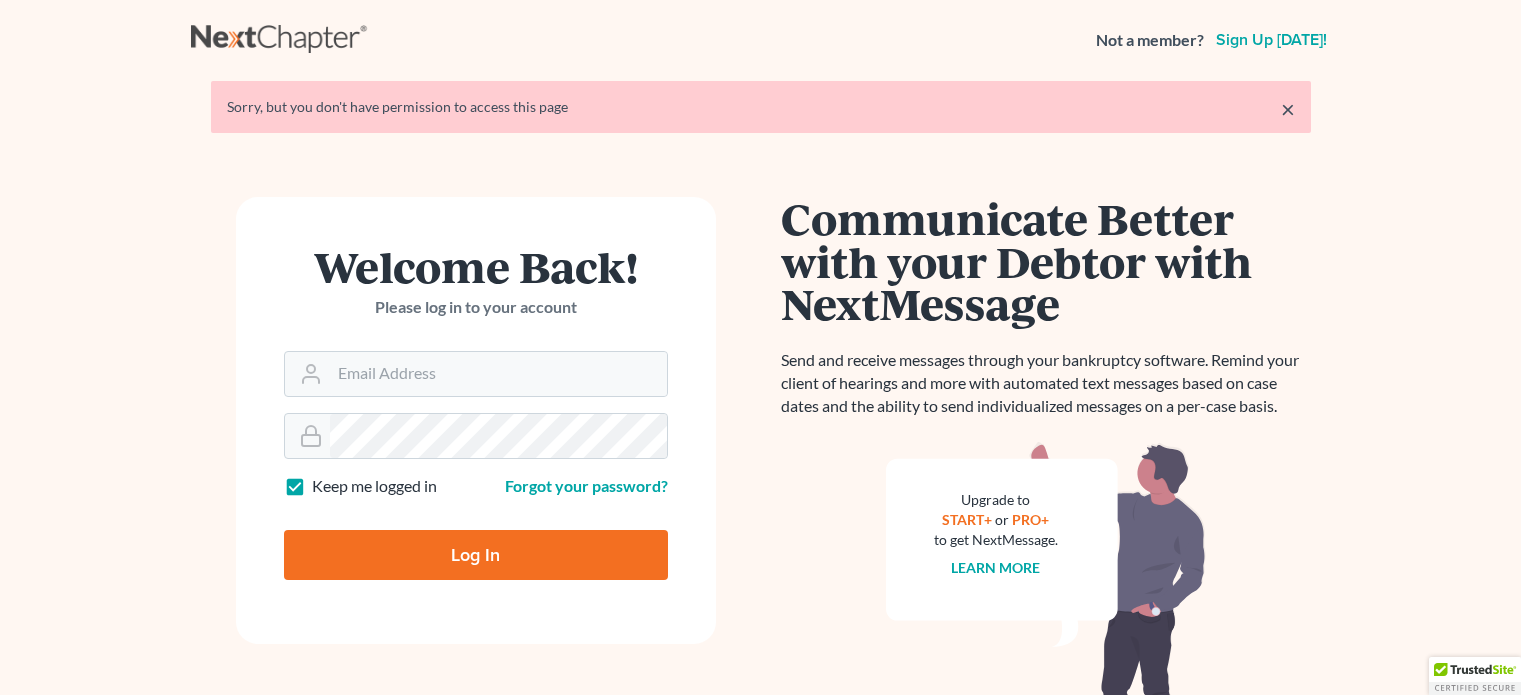 scroll, scrollTop: 0, scrollLeft: 0, axis: both 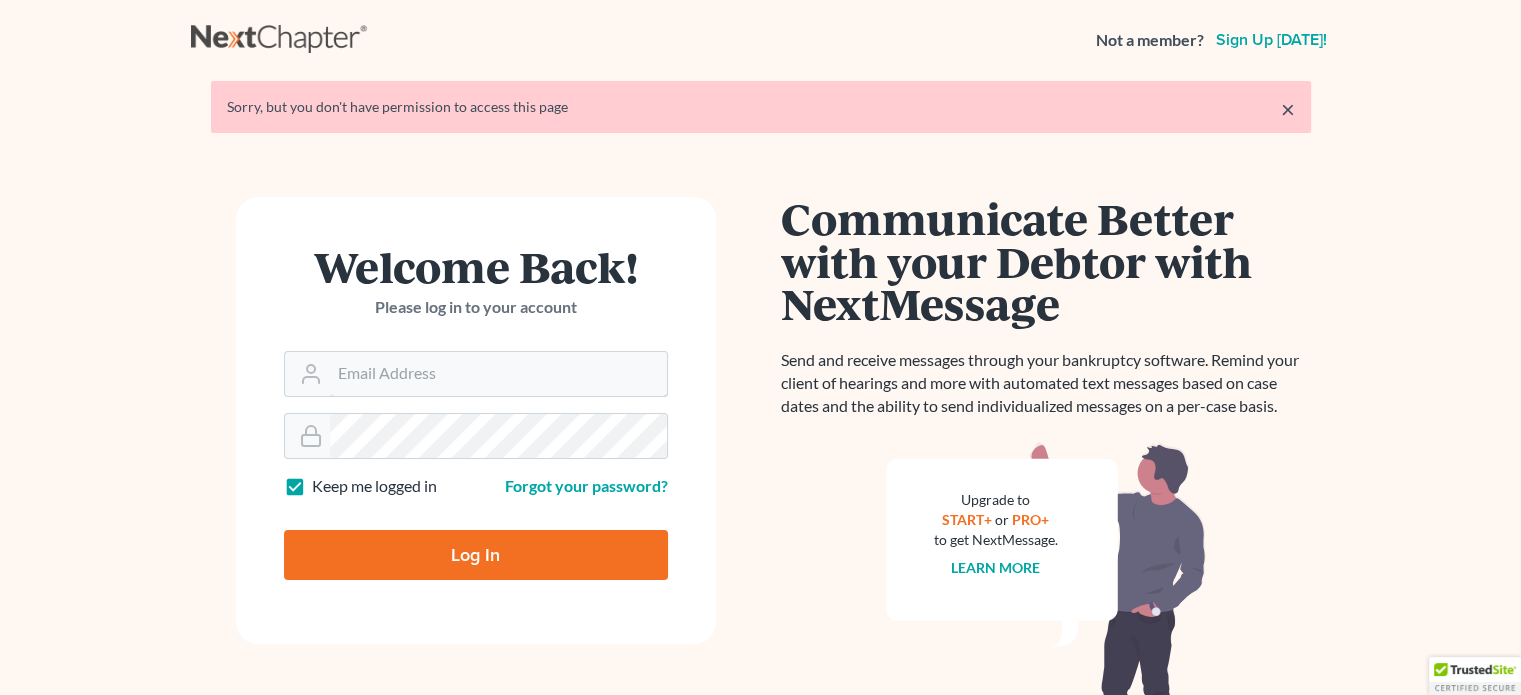 type on "[EMAIL_ADDRESS][DOMAIN_NAME]" 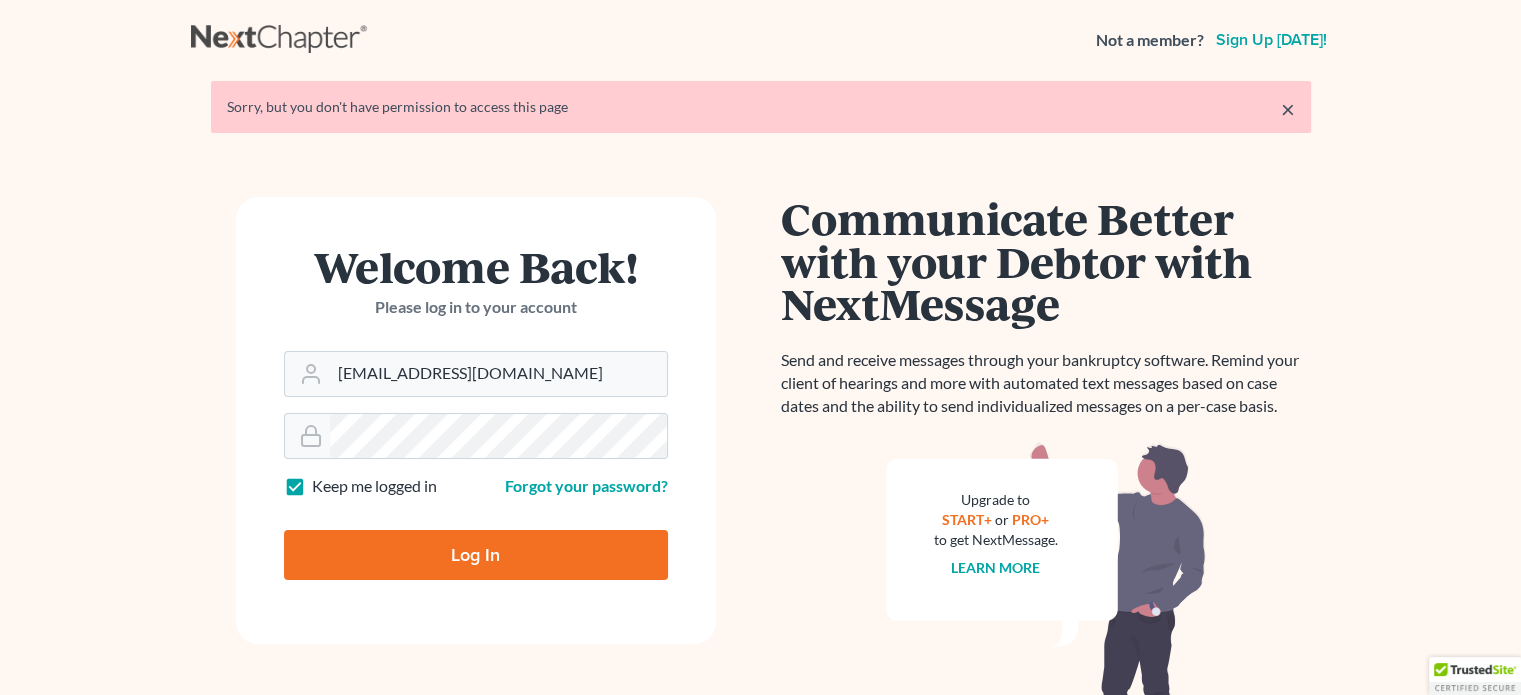 click on "Log In" at bounding box center (476, 555) 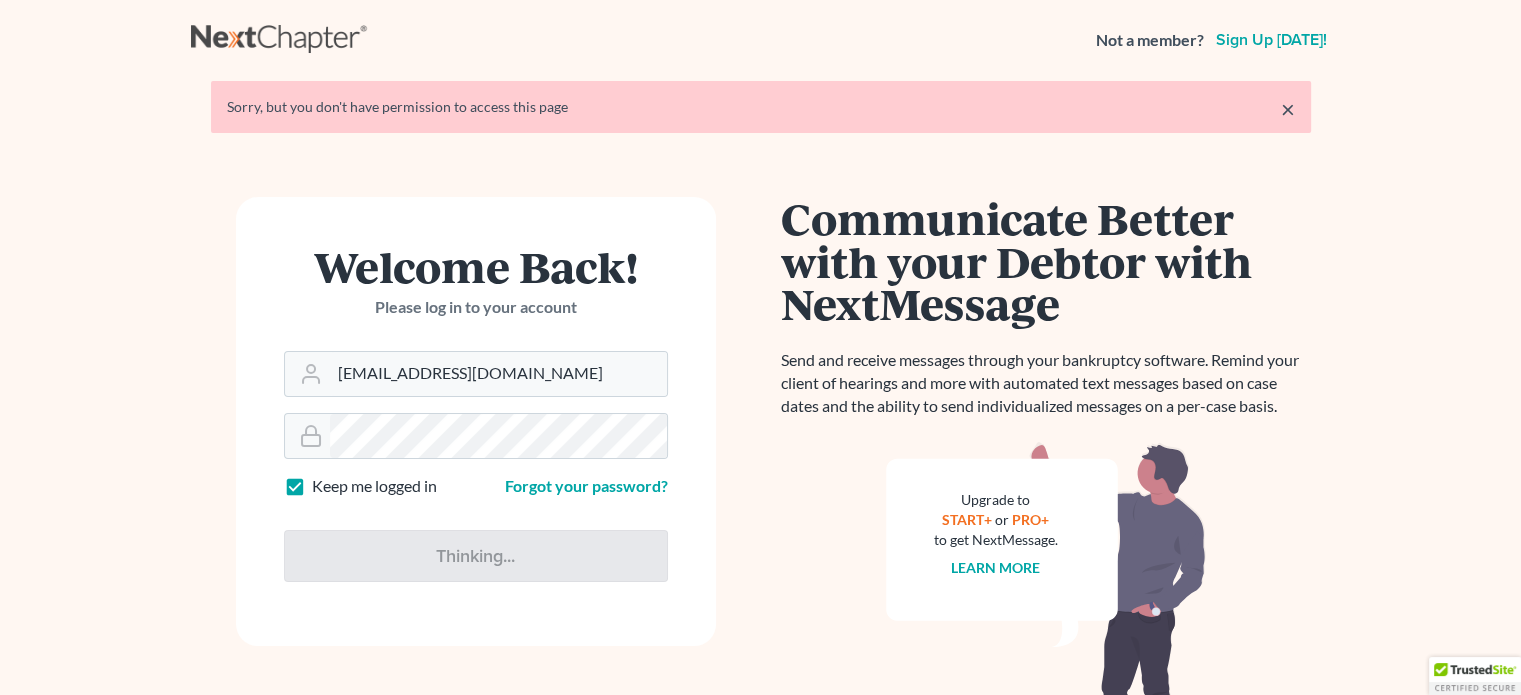 type on "Thinking..." 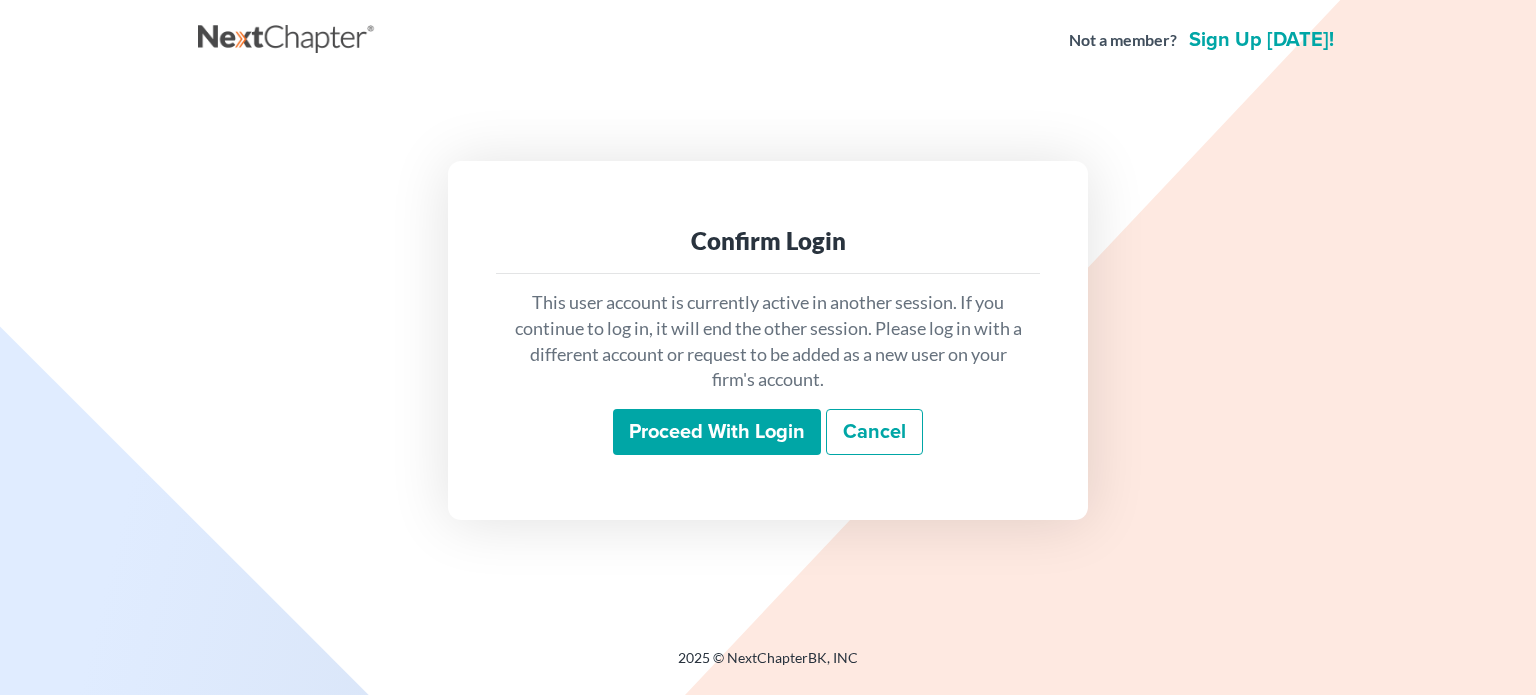 scroll, scrollTop: 0, scrollLeft: 0, axis: both 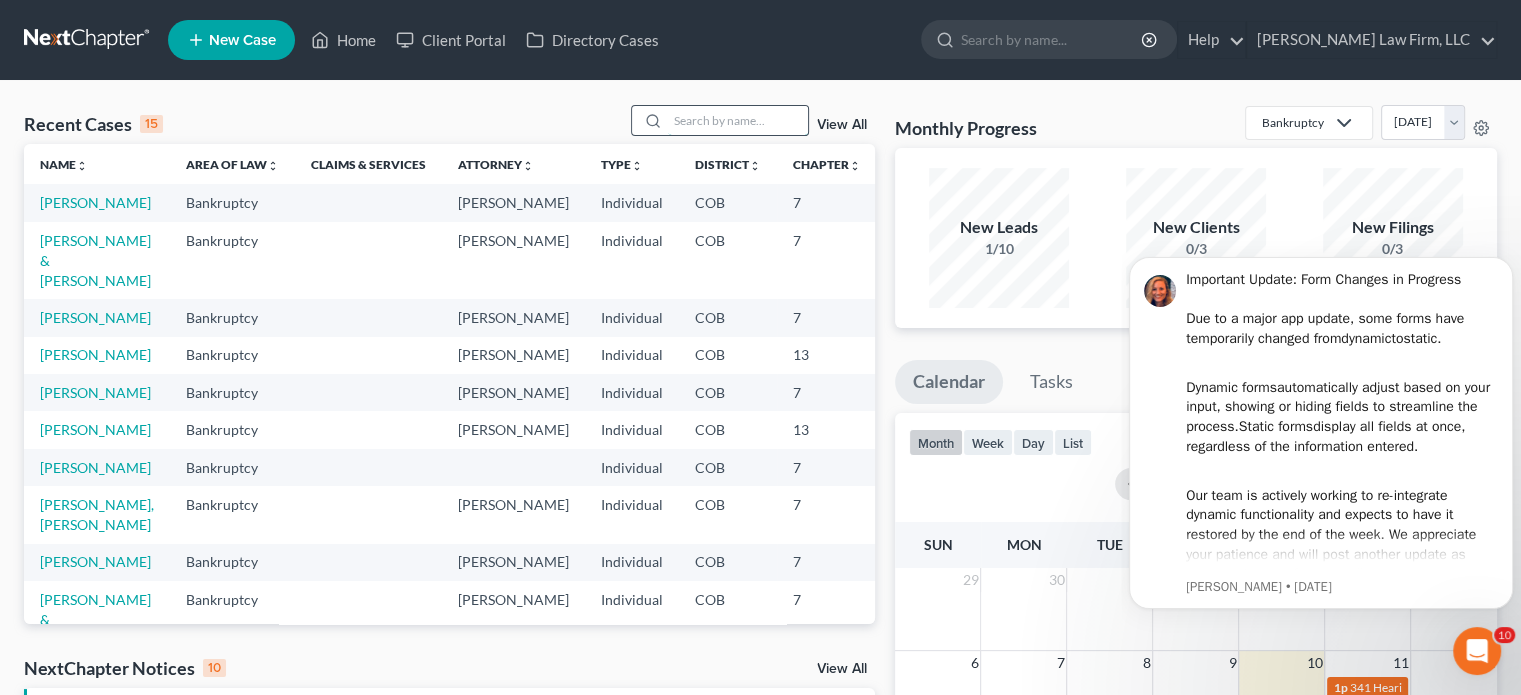 click at bounding box center [738, 120] 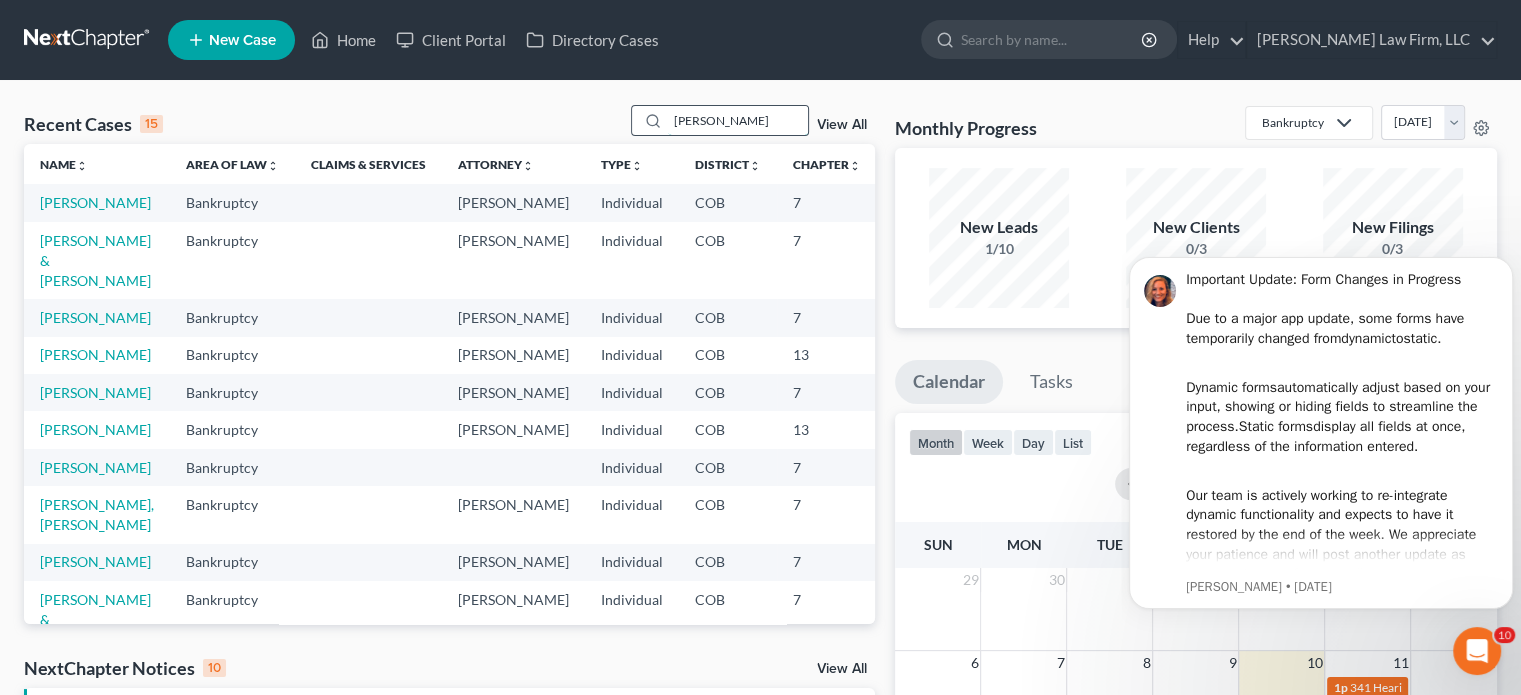 type on "[PERSON_NAME]" 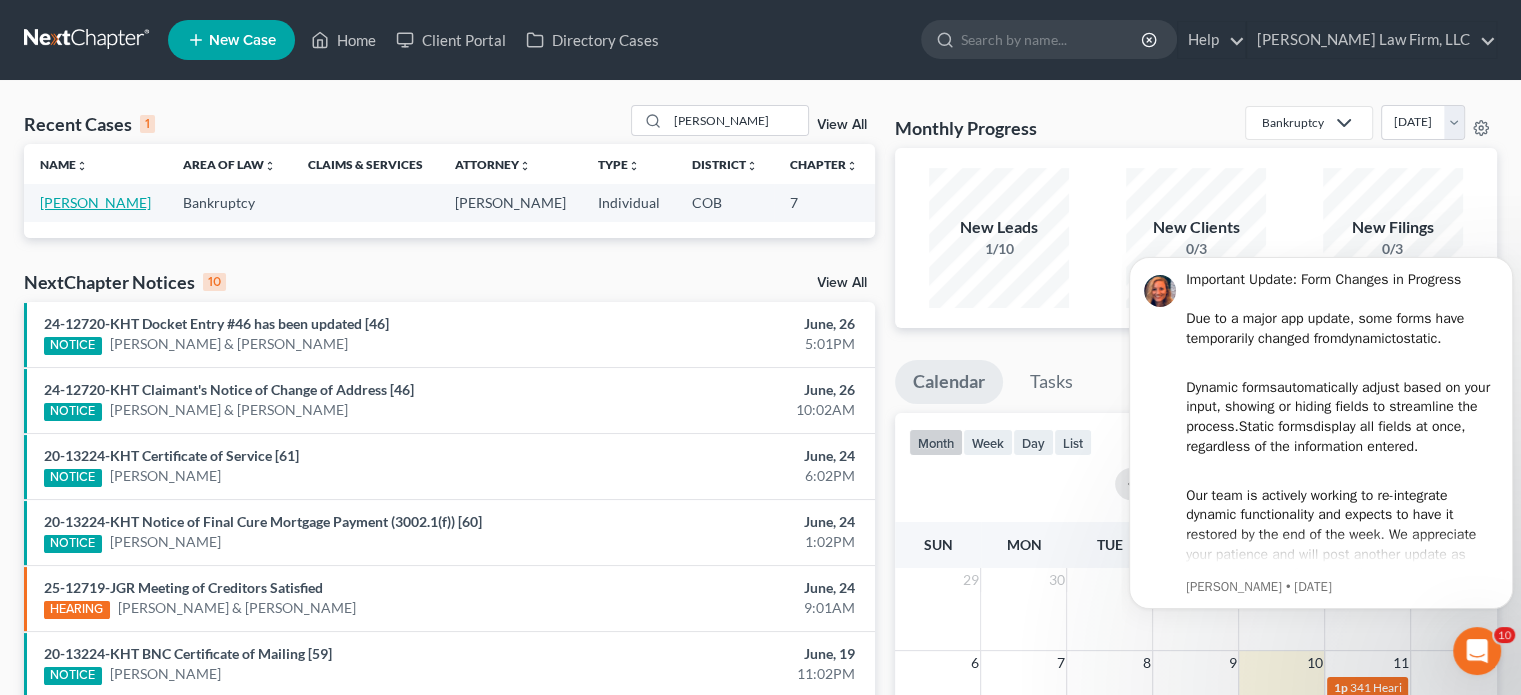 click on "[PERSON_NAME]" at bounding box center [95, 202] 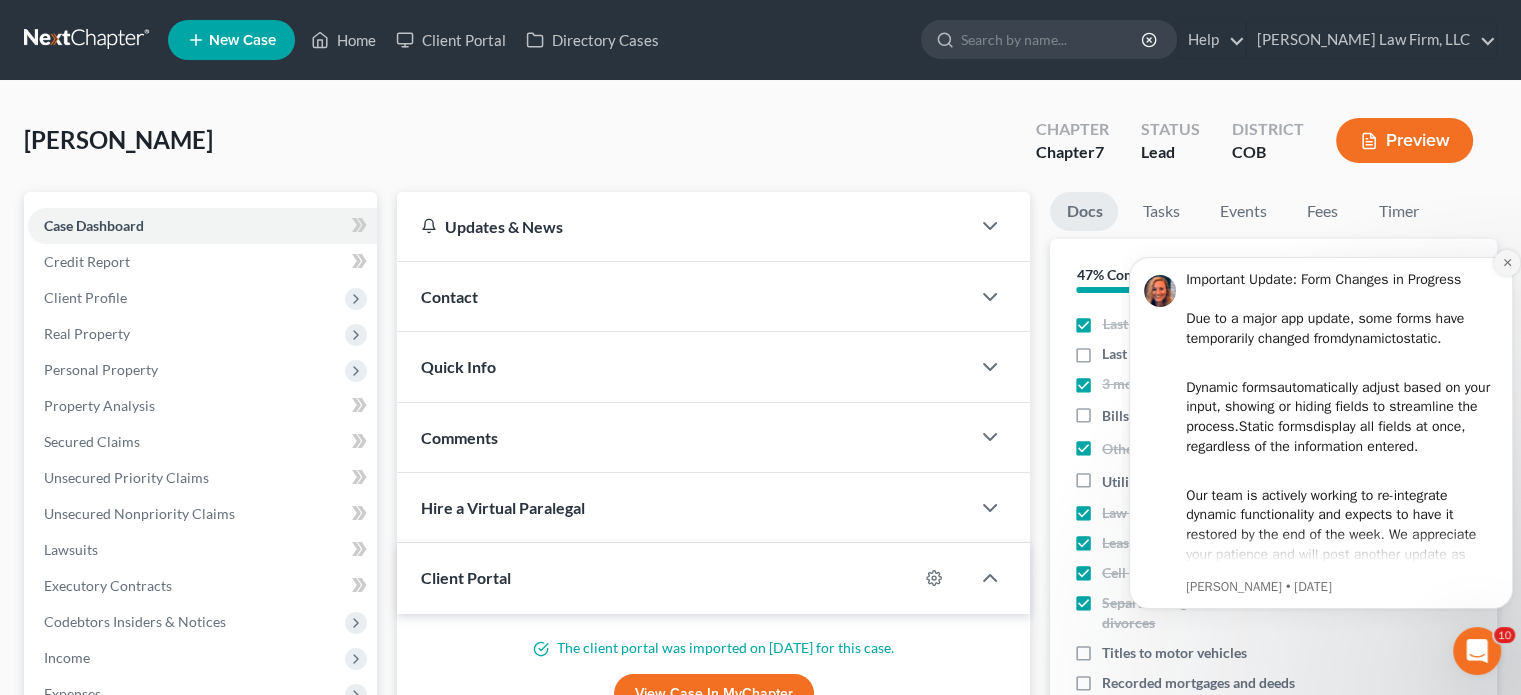 click 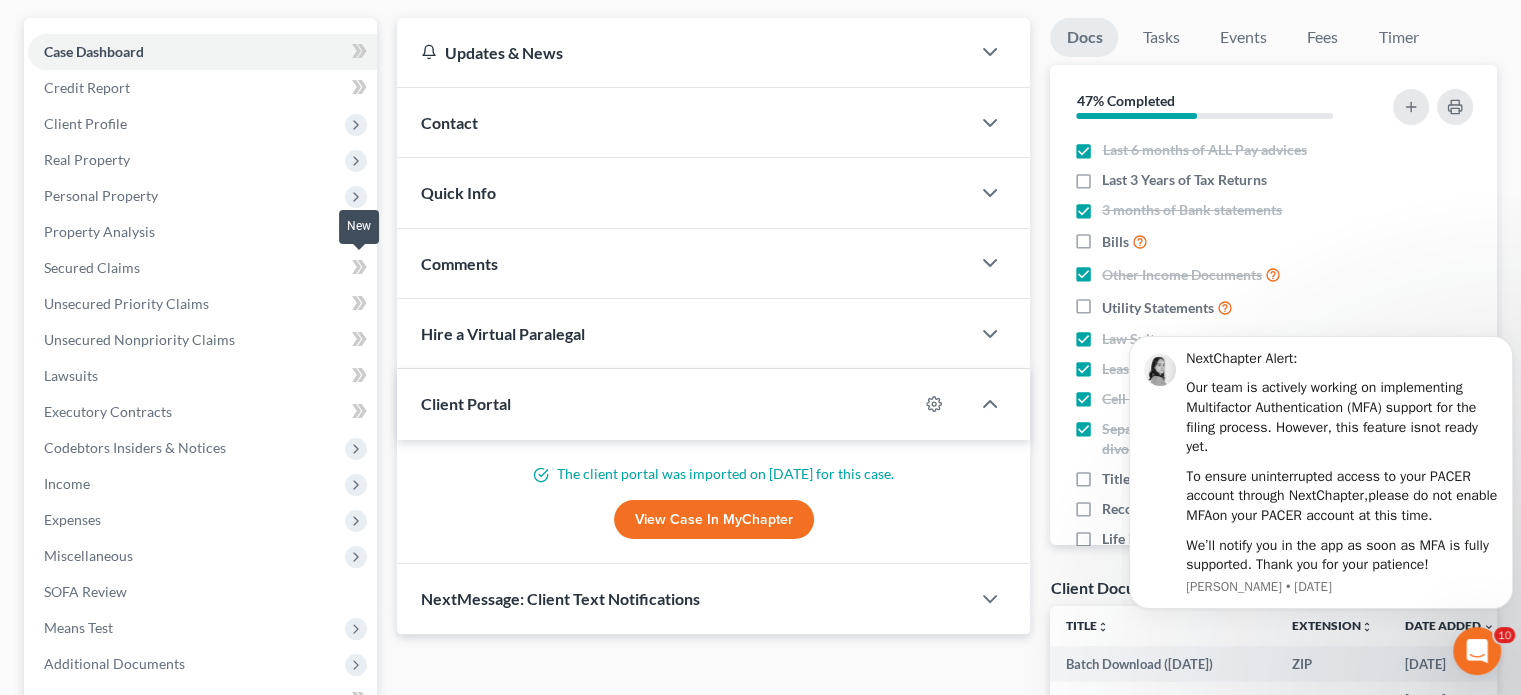 scroll, scrollTop: 175, scrollLeft: 0, axis: vertical 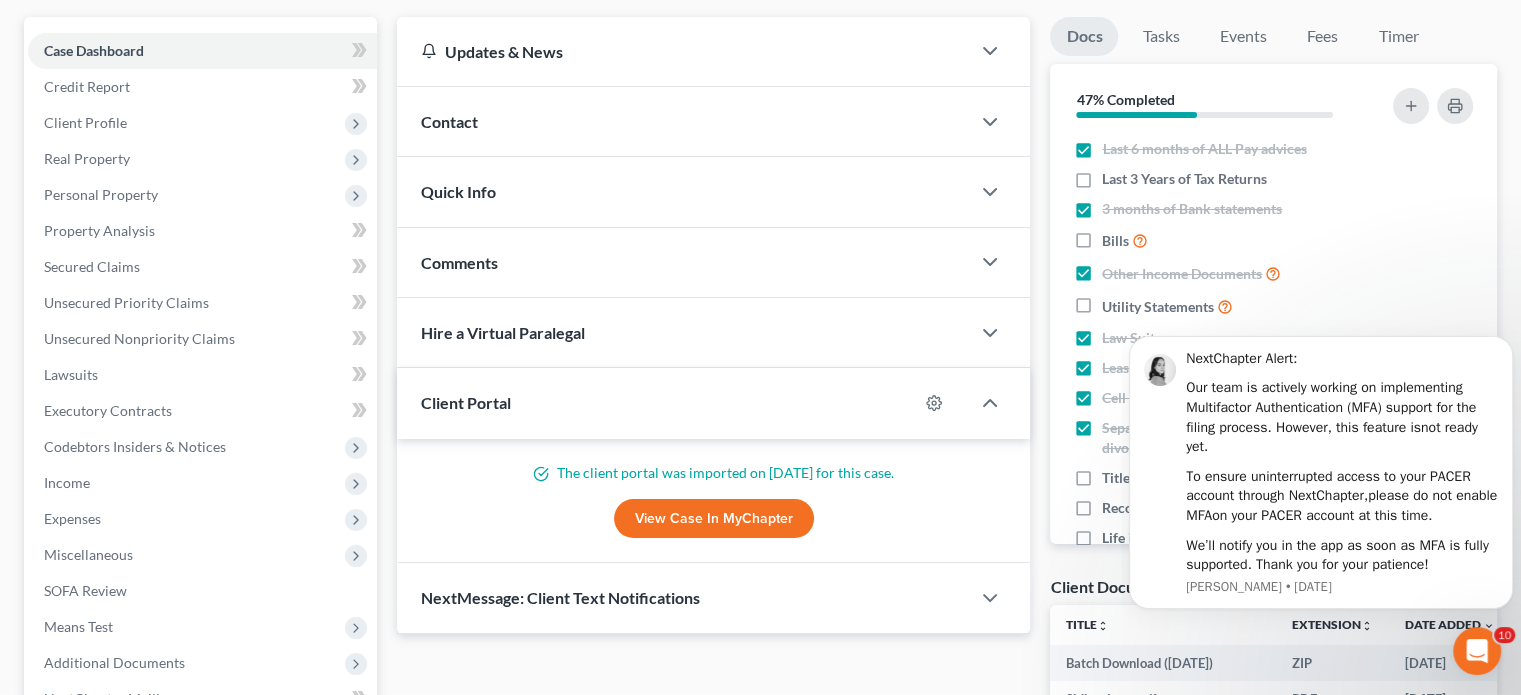 click on "View Case in MyChapter" at bounding box center [714, 519] 